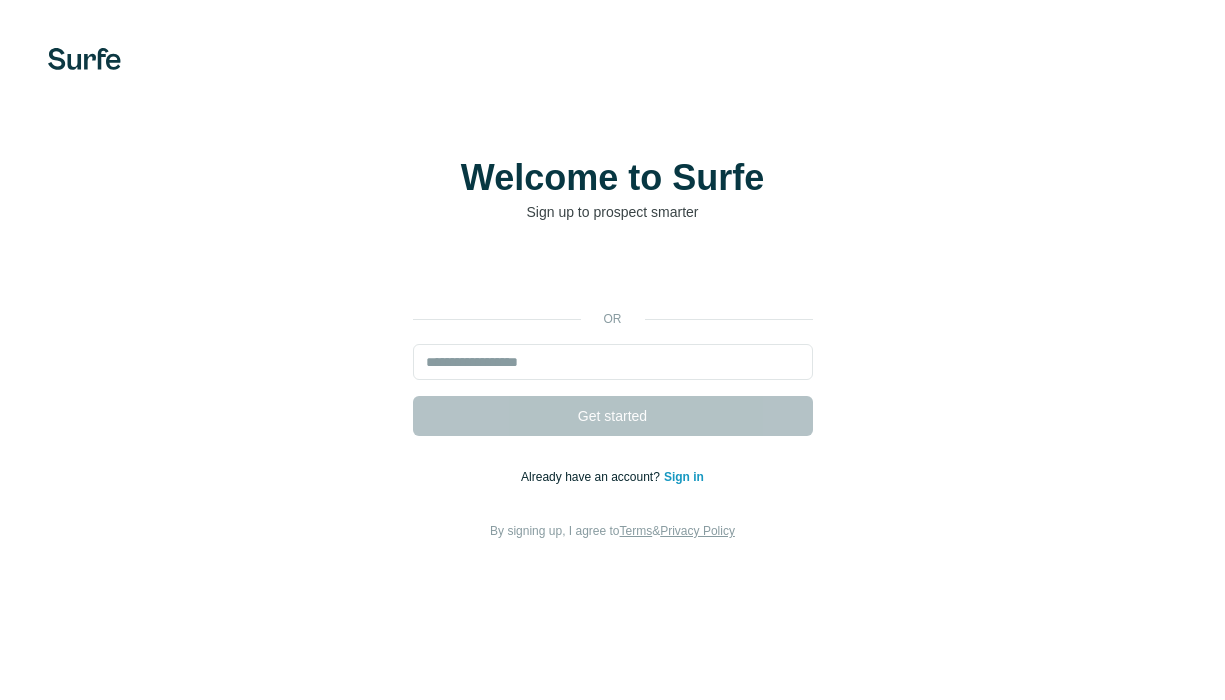 scroll, scrollTop: 0, scrollLeft: 0, axis: both 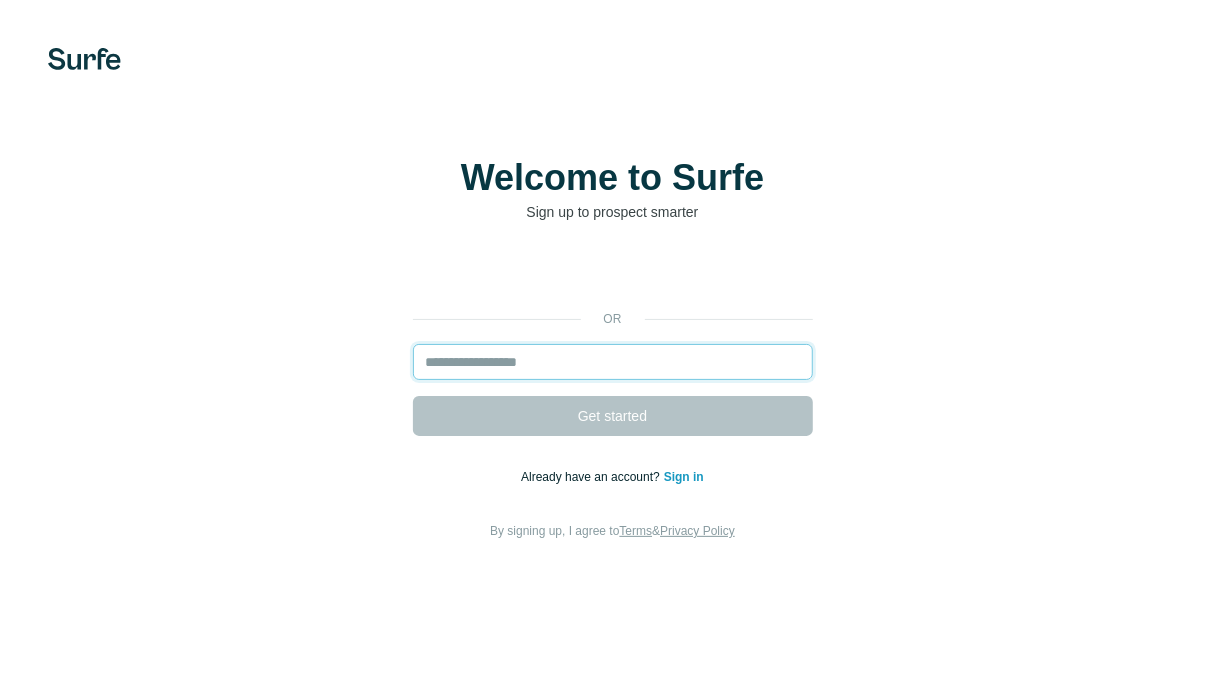 click at bounding box center (613, 362) 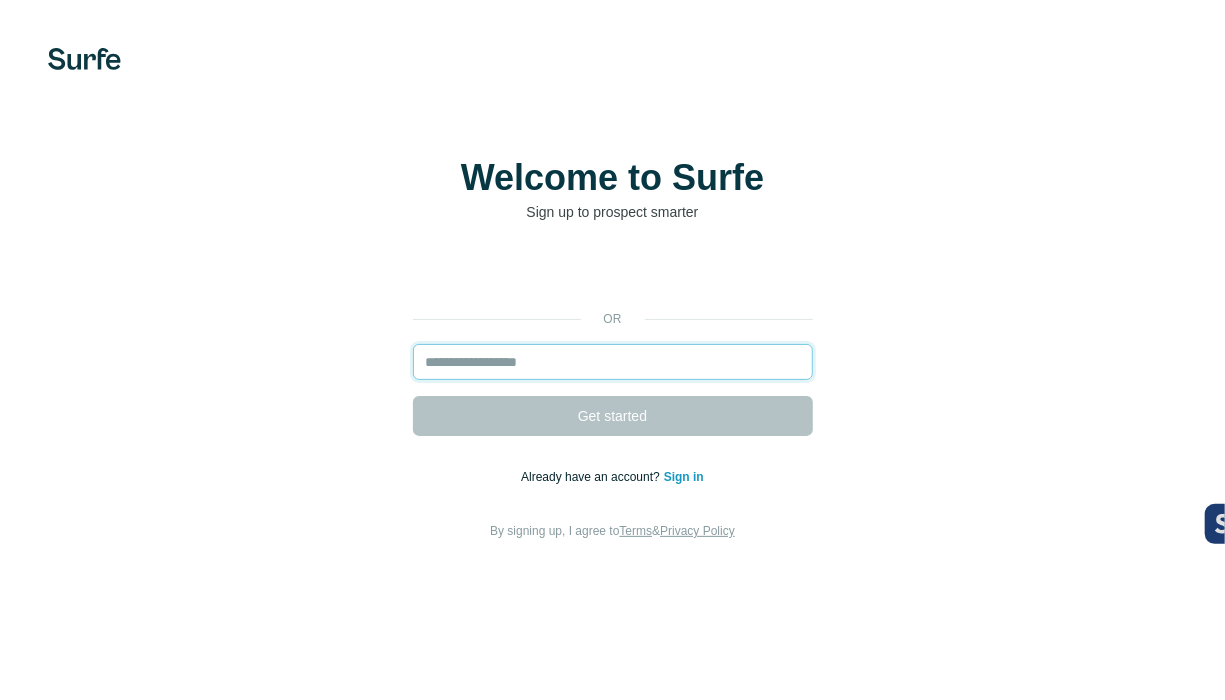 type on "**********" 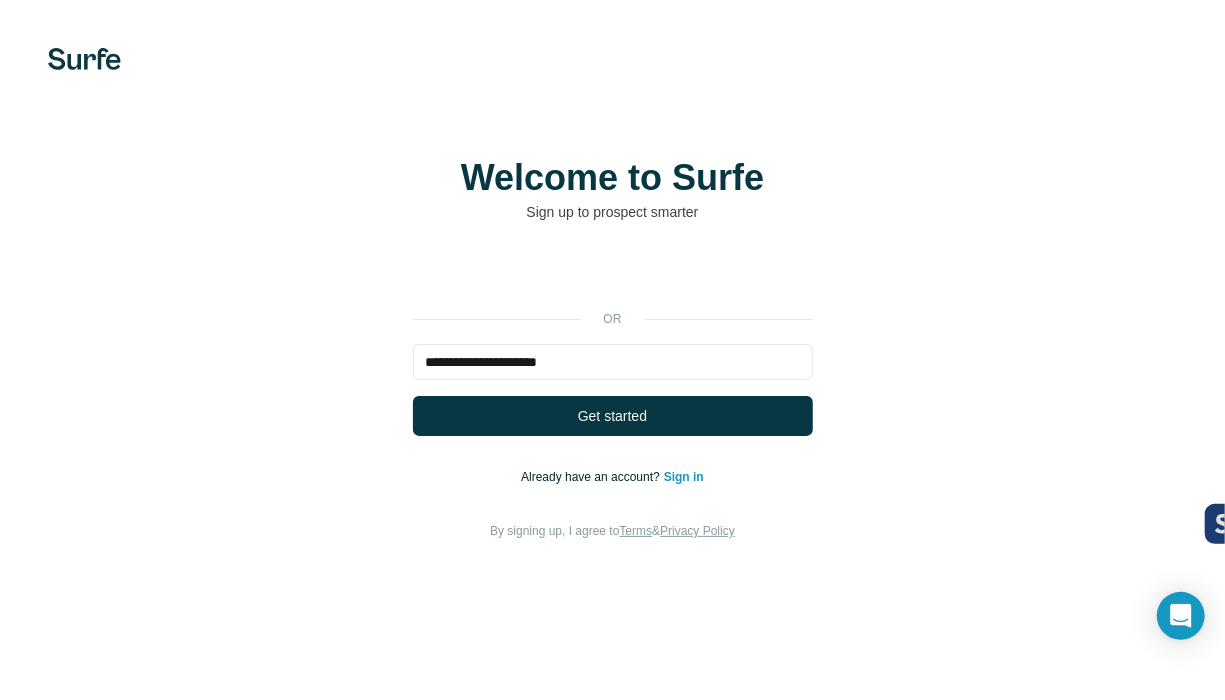 click on "Get started" at bounding box center [613, 416] 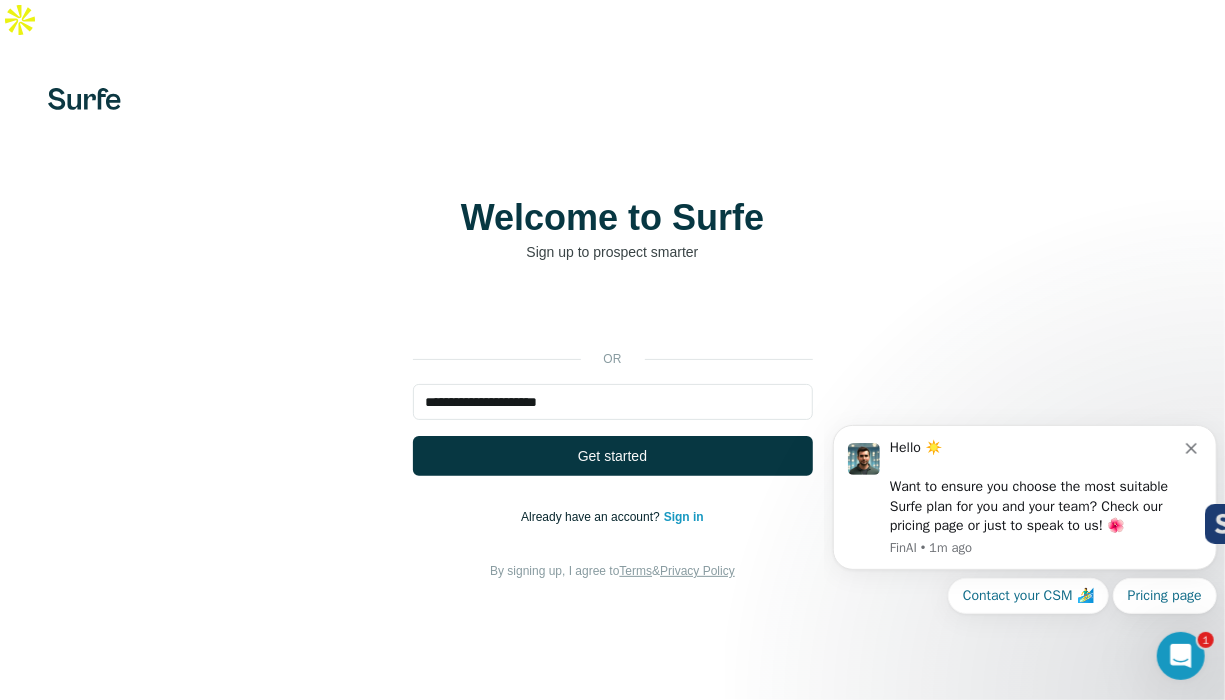scroll, scrollTop: 0, scrollLeft: 0, axis: both 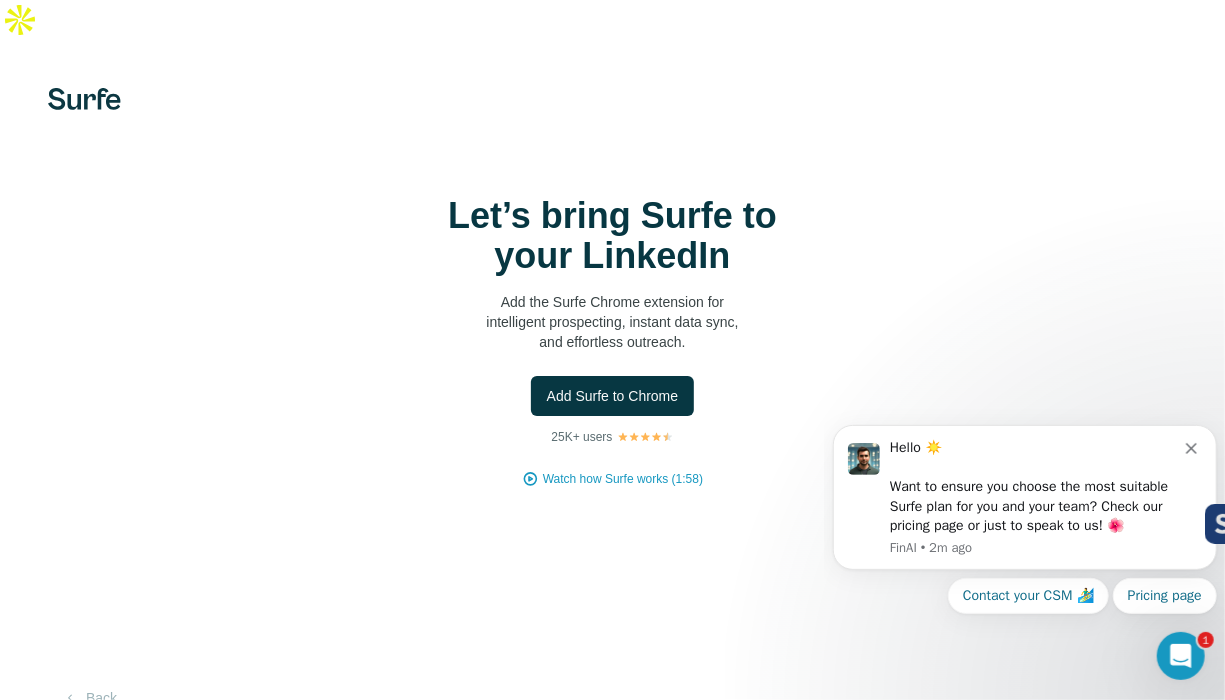 click on "Add Surfe to Chrome" at bounding box center (613, 396) 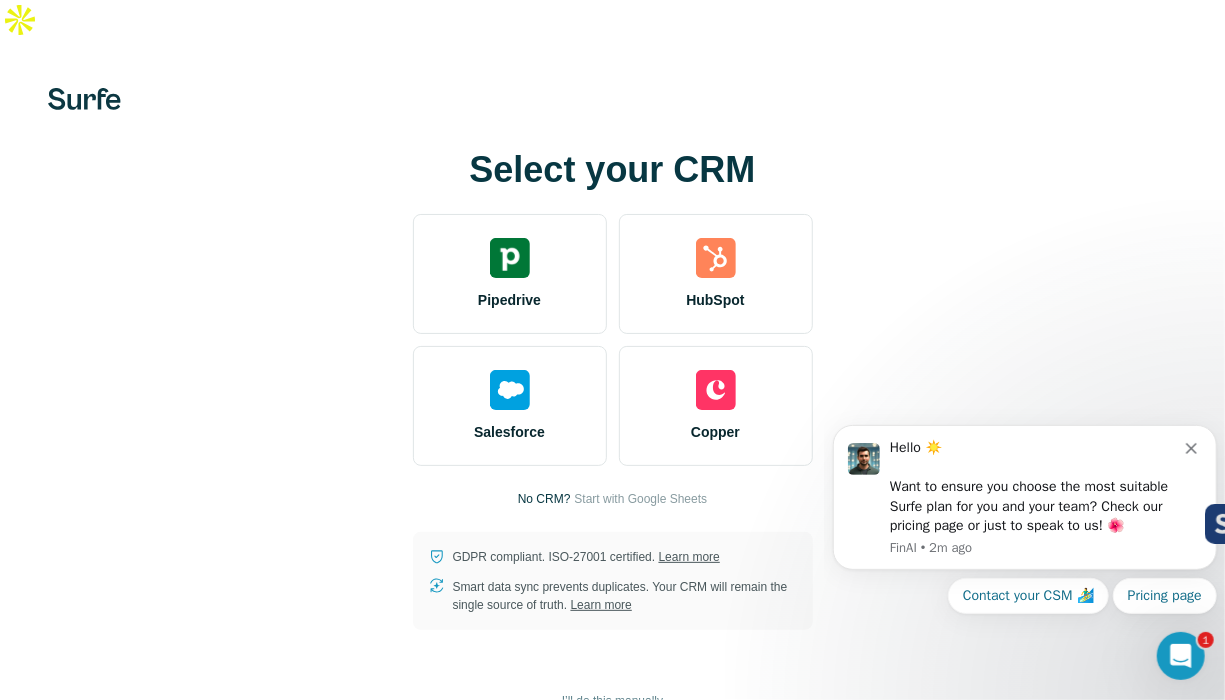 click on "Start with Google Sheets" at bounding box center [640, 499] 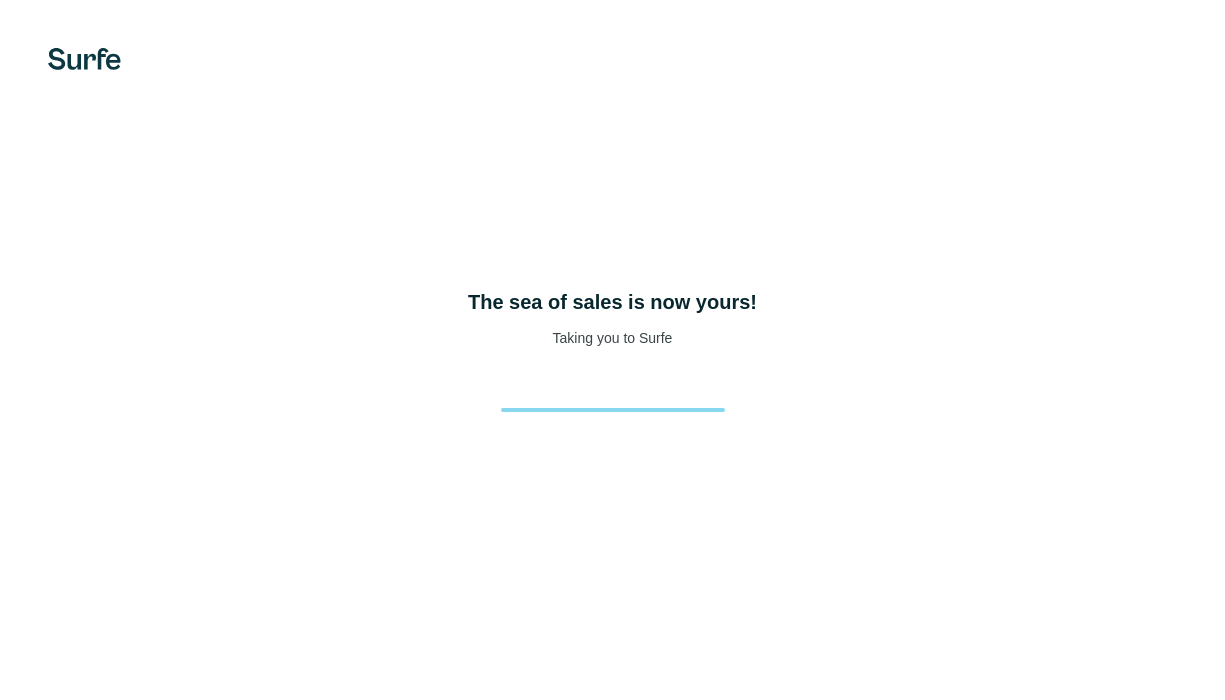 scroll, scrollTop: 0, scrollLeft: 0, axis: both 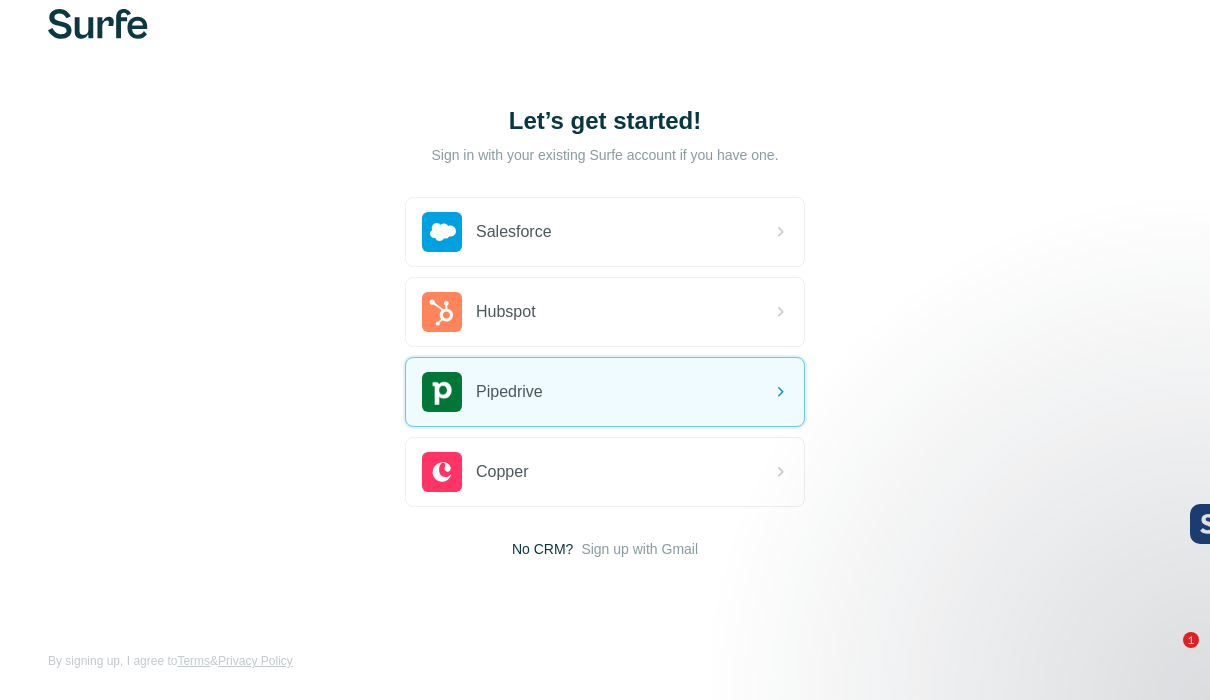 click on "Let’s get started! Sign in with your existing Surfe account if you have one. Salesforce Hubspot Pipedrive Copper No CRM? Sign up with Gmail By signing up, I agree to  Terms  &  Privacy Policy" at bounding box center (605, 332) 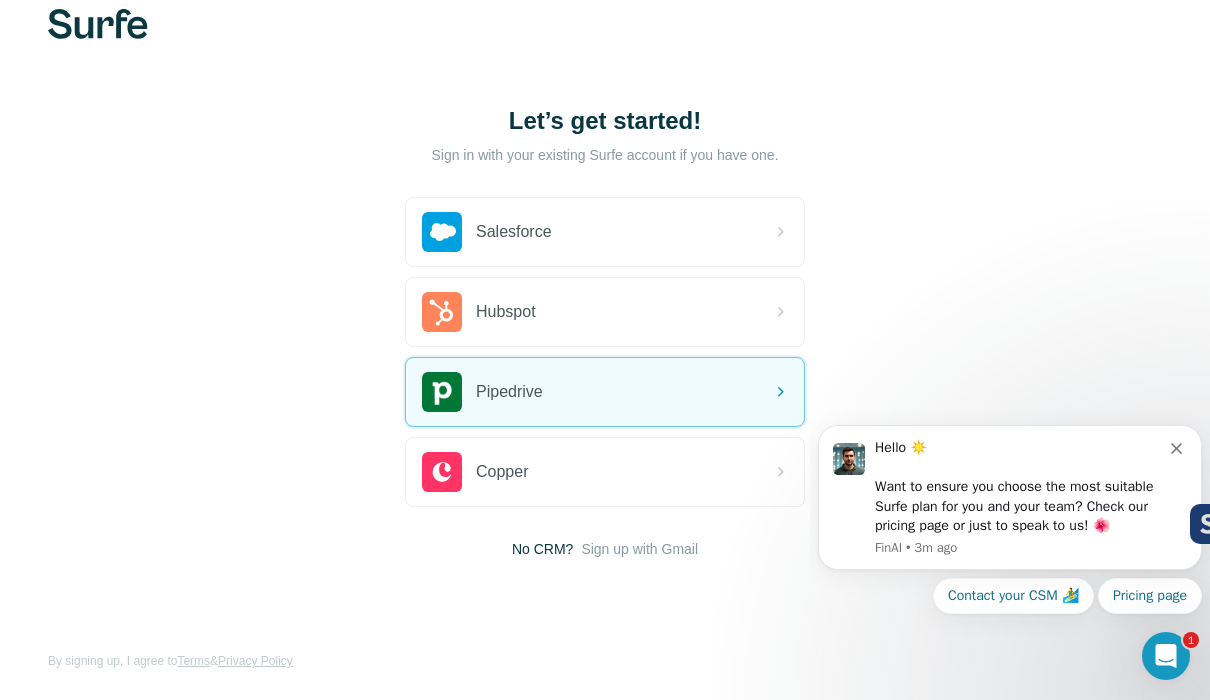 scroll, scrollTop: 0, scrollLeft: 0, axis: both 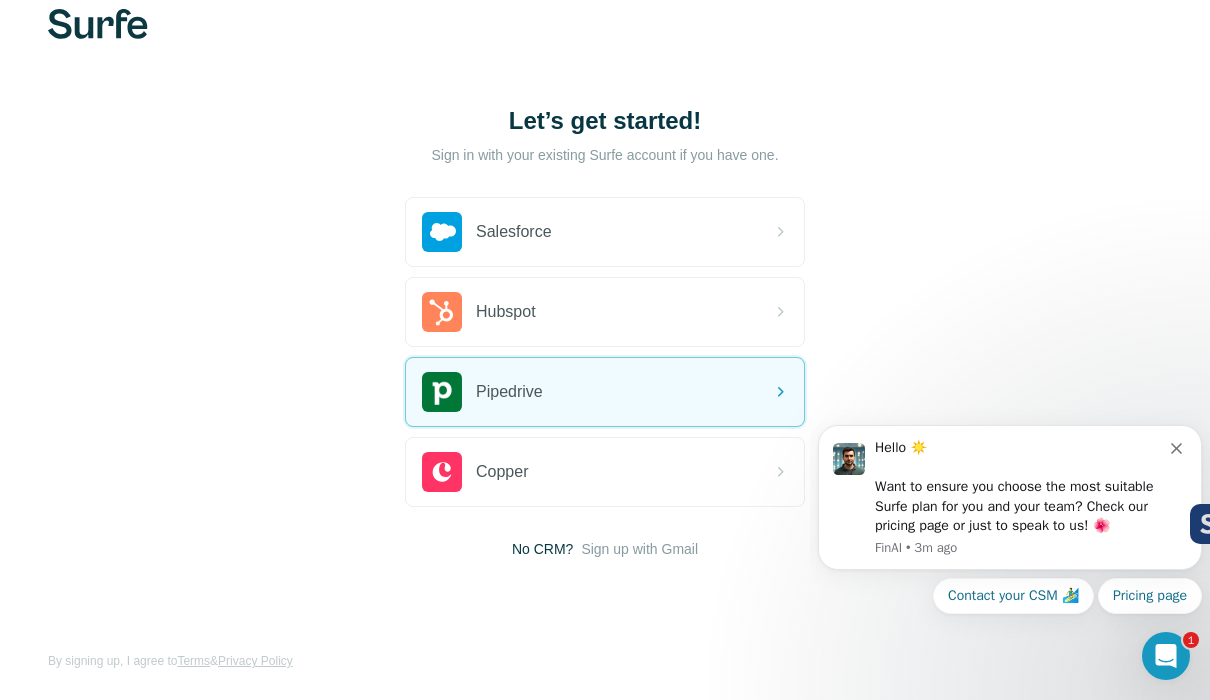 click on "Let’s get started! Sign in with your existing Surfe account if you have one. Salesforce Hubspot Pipedrive Copper No CRM? Sign up with Gmail By signing up, I agree to  Terms  &  Privacy Policy" at bounding box center (605, 332) 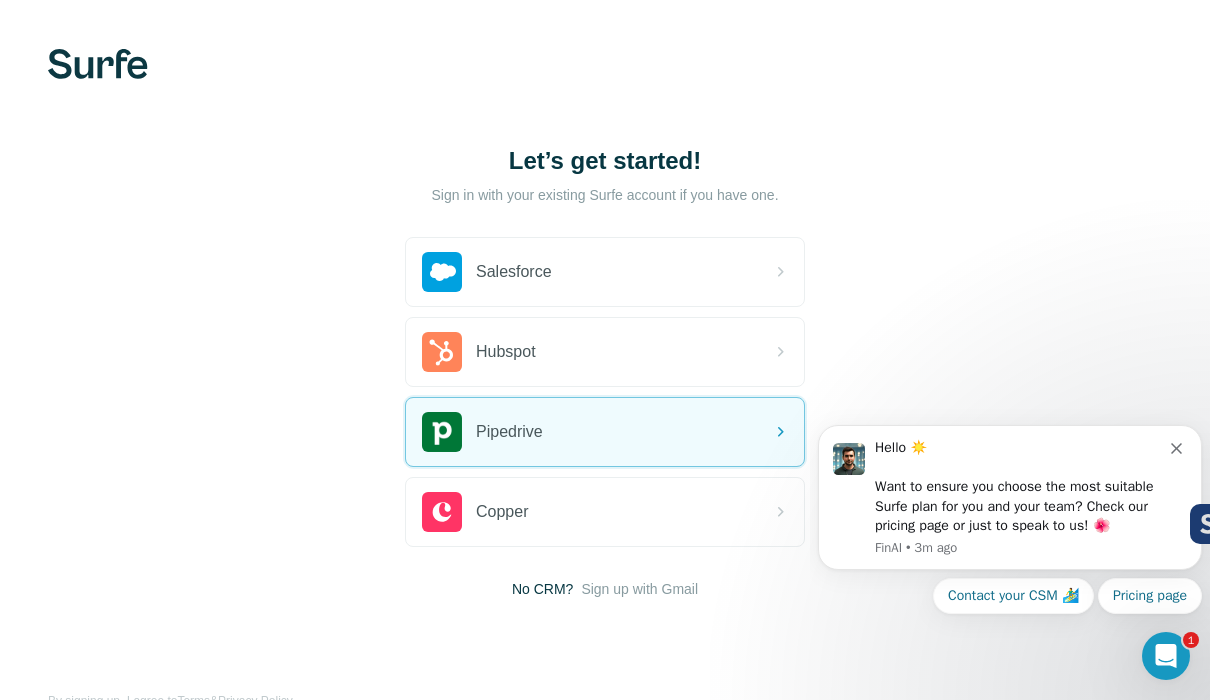scroll, scrollTop: 0, scrollLeft: 0, axis: both 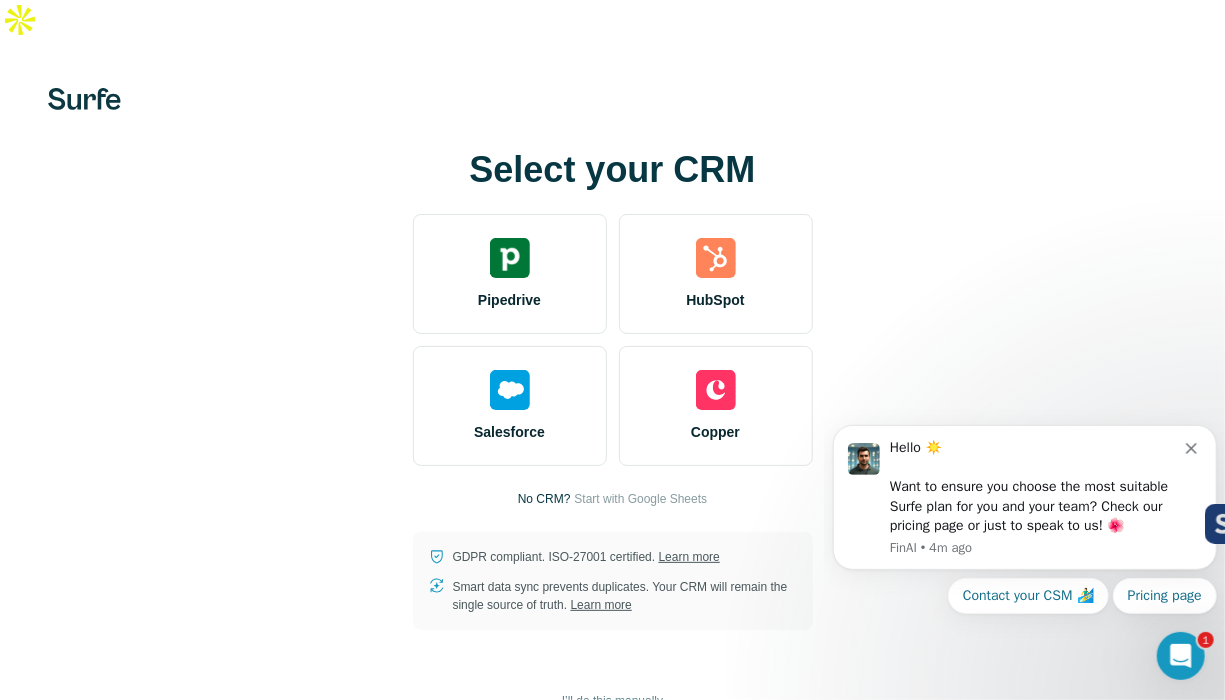 click on "Start with Google Sheets" at bounding box center [640, 499] 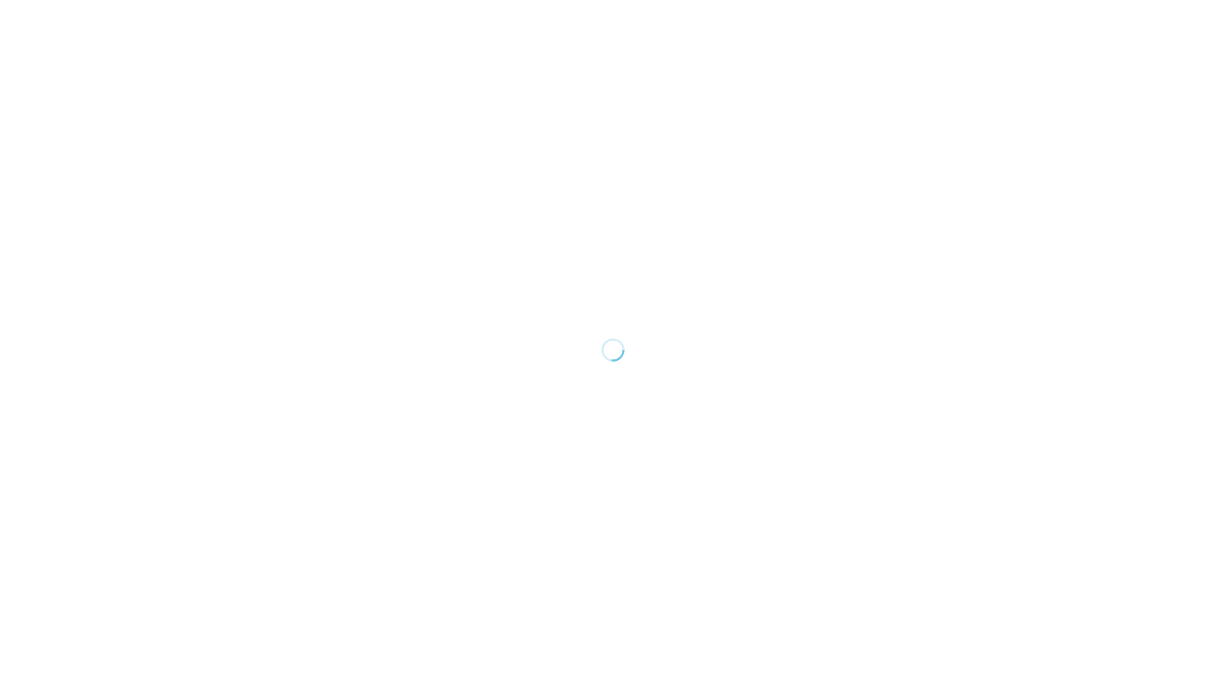 scroll, scrollTop: 0, scrollLeft: 0, axis: both 